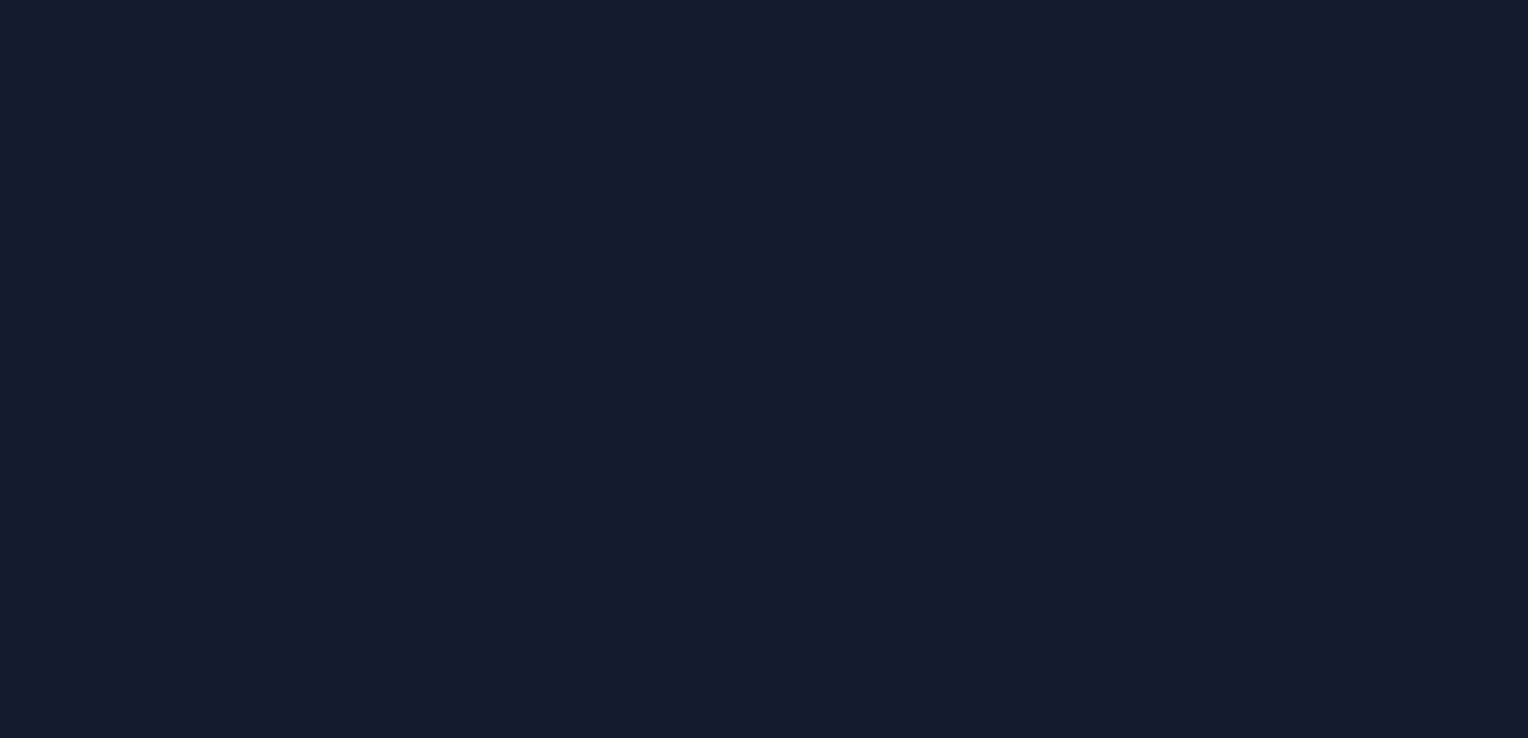 scroll, scrollTop: 0, scrollLeft: 0, axis: both 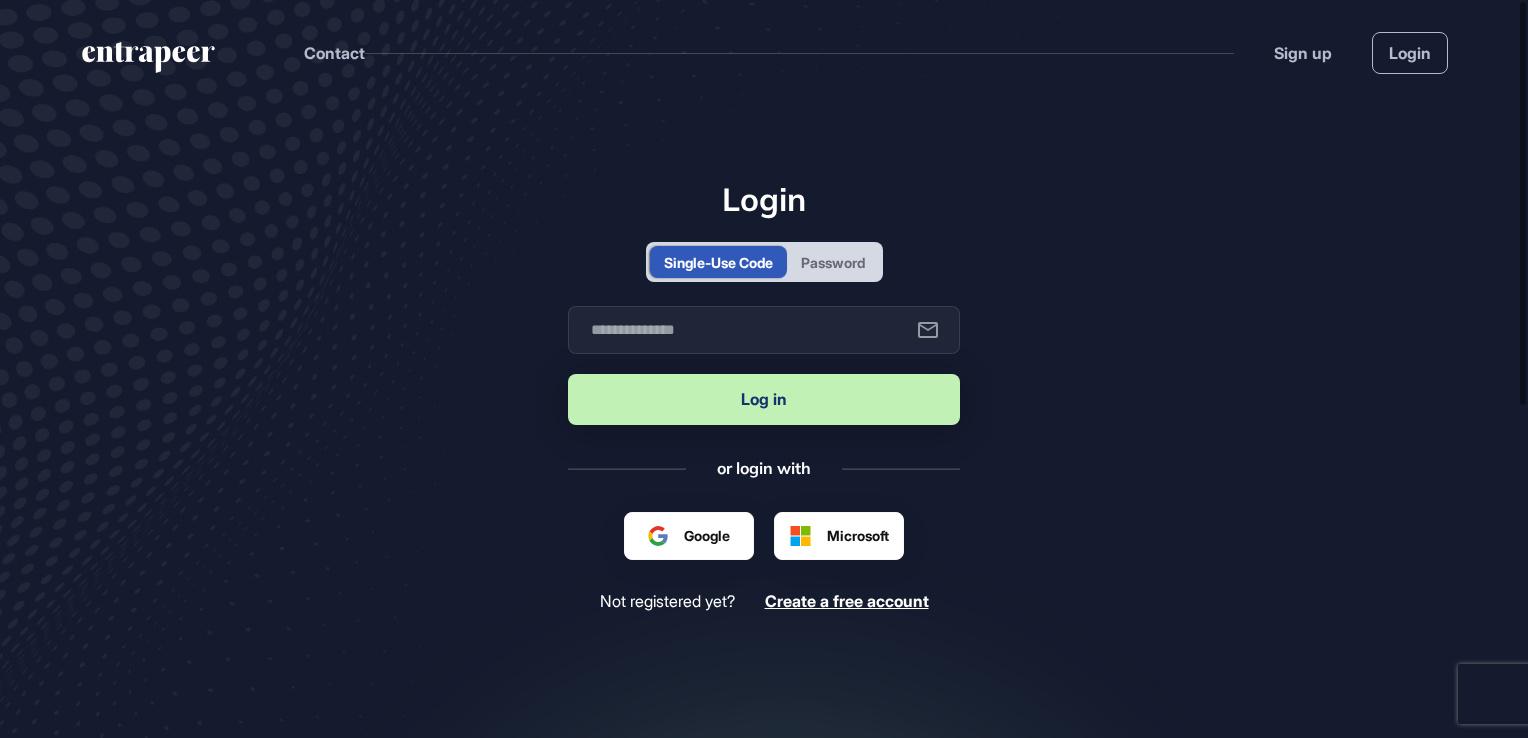 click on "Log in" at bounding box center [764, 399] 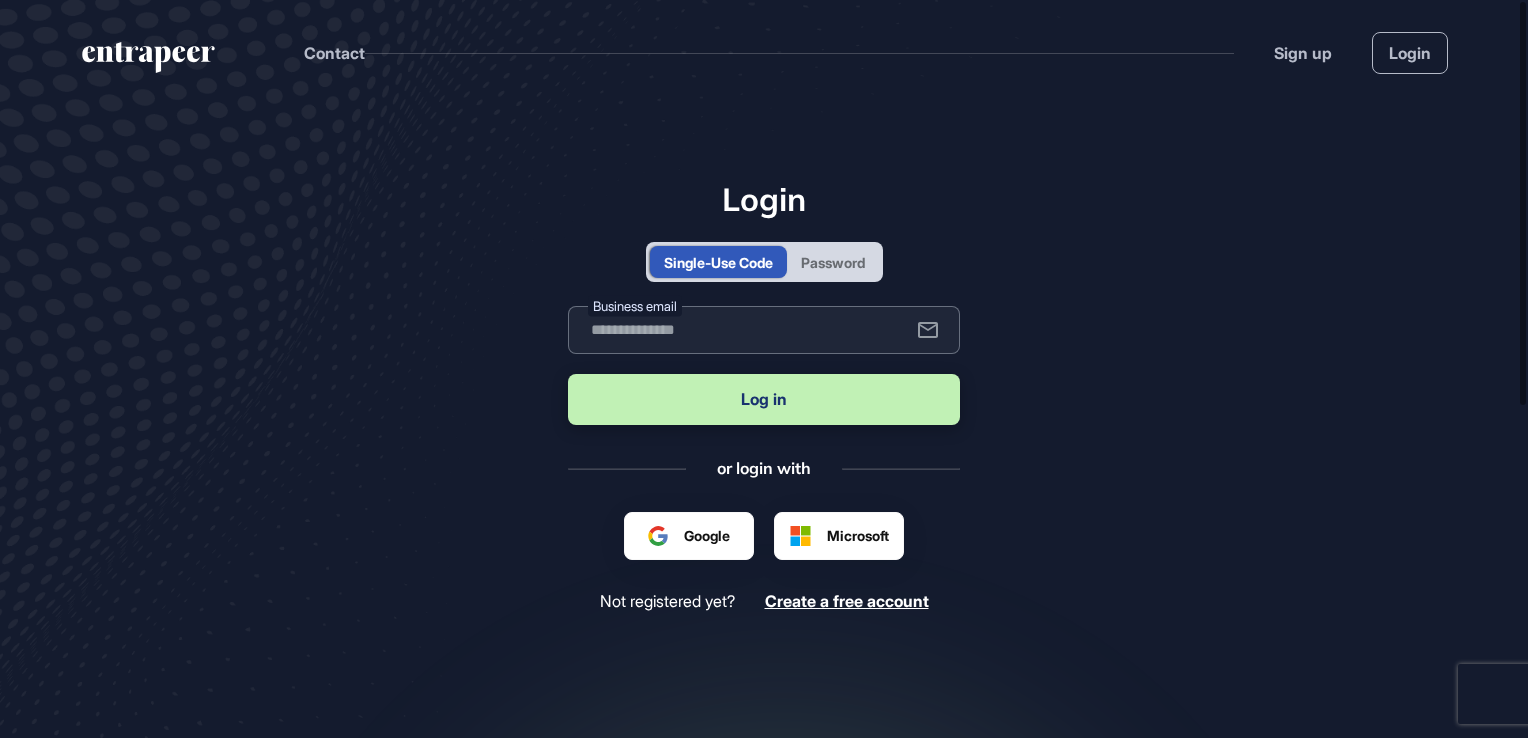 click at bounding box center (764, 330) 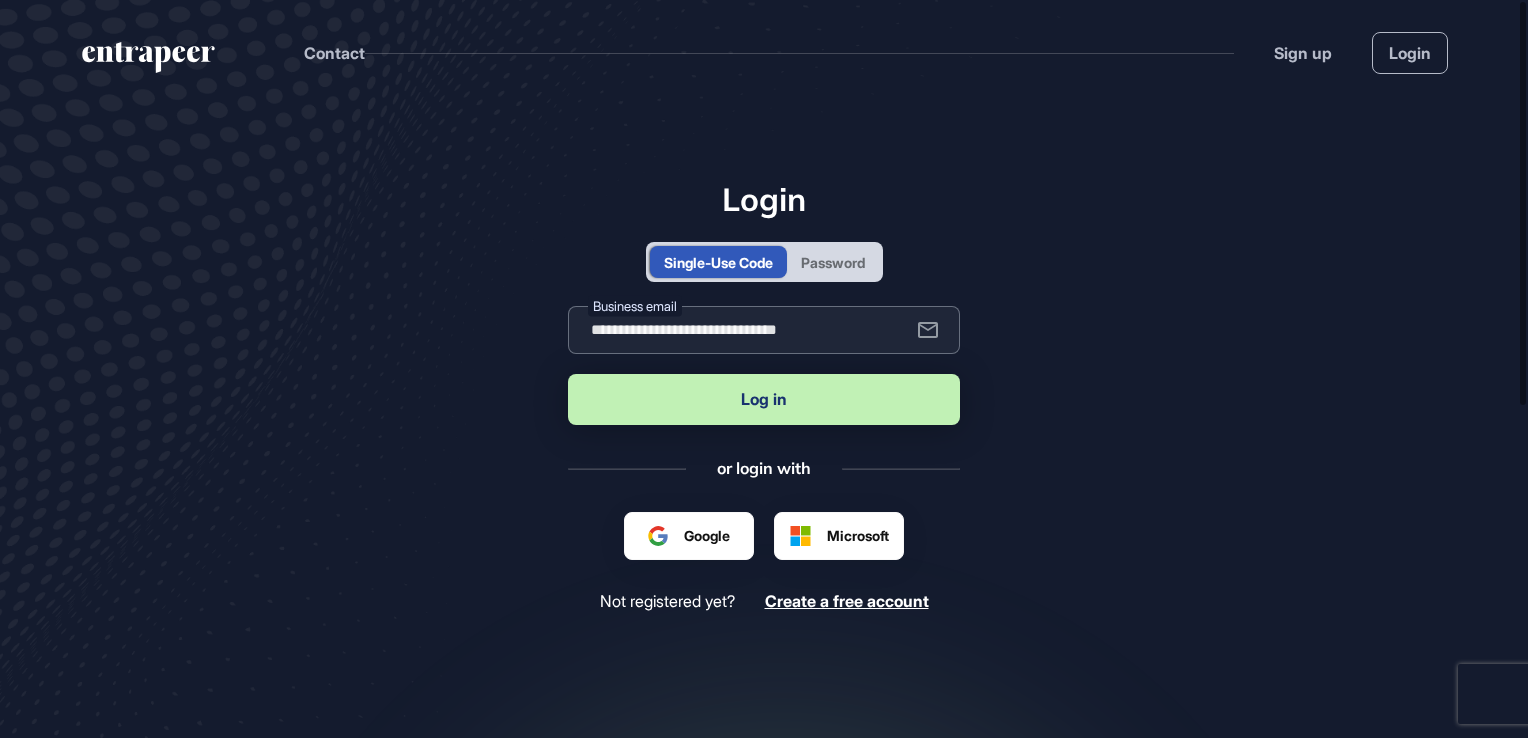 type on "**********" 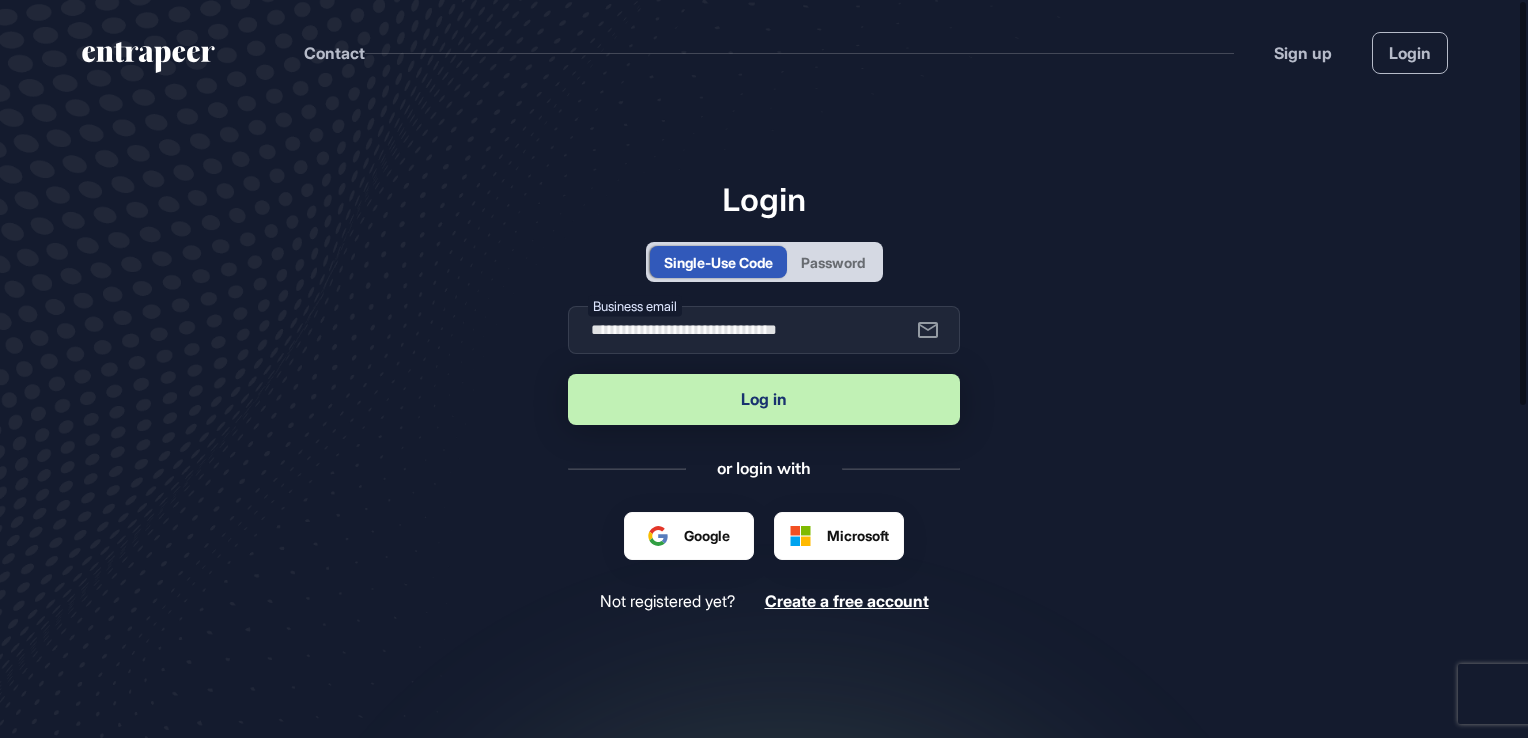 click on "Log in" at bounding box center (764, 399) 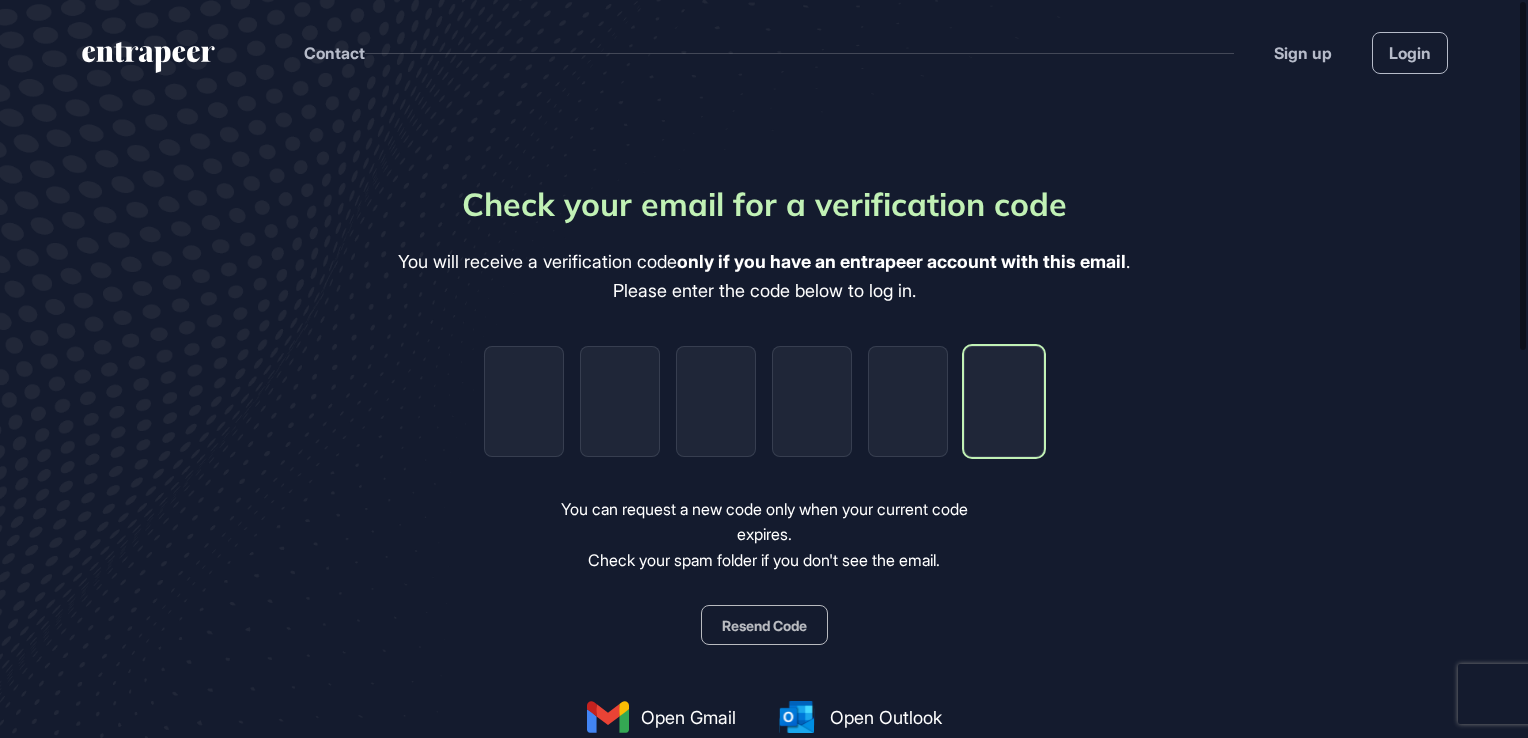 paste on "*" 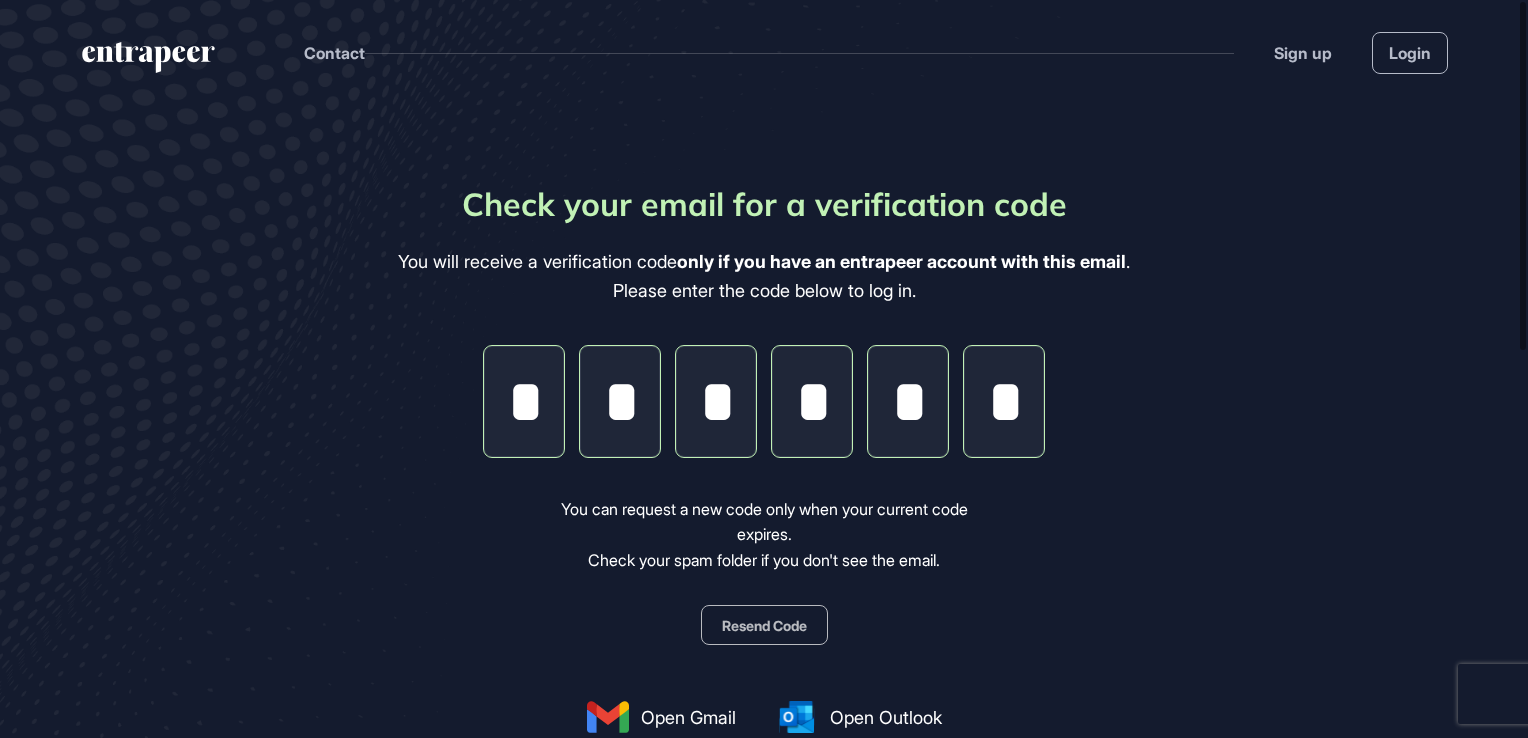 scroll, scrollTop: 200, scrollLeft: 0, axis: vertical 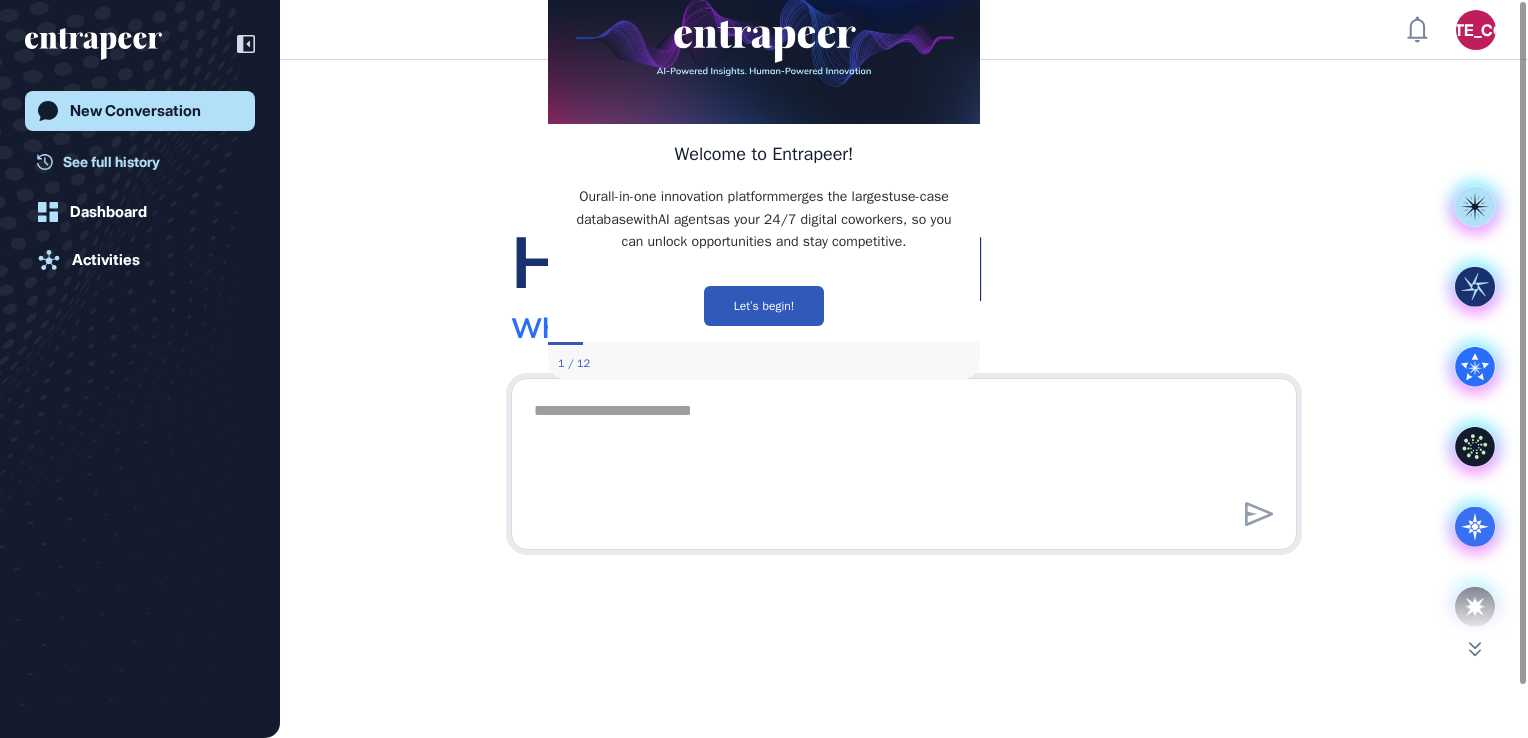 click on "See full history" at bounding box center (146, 161) 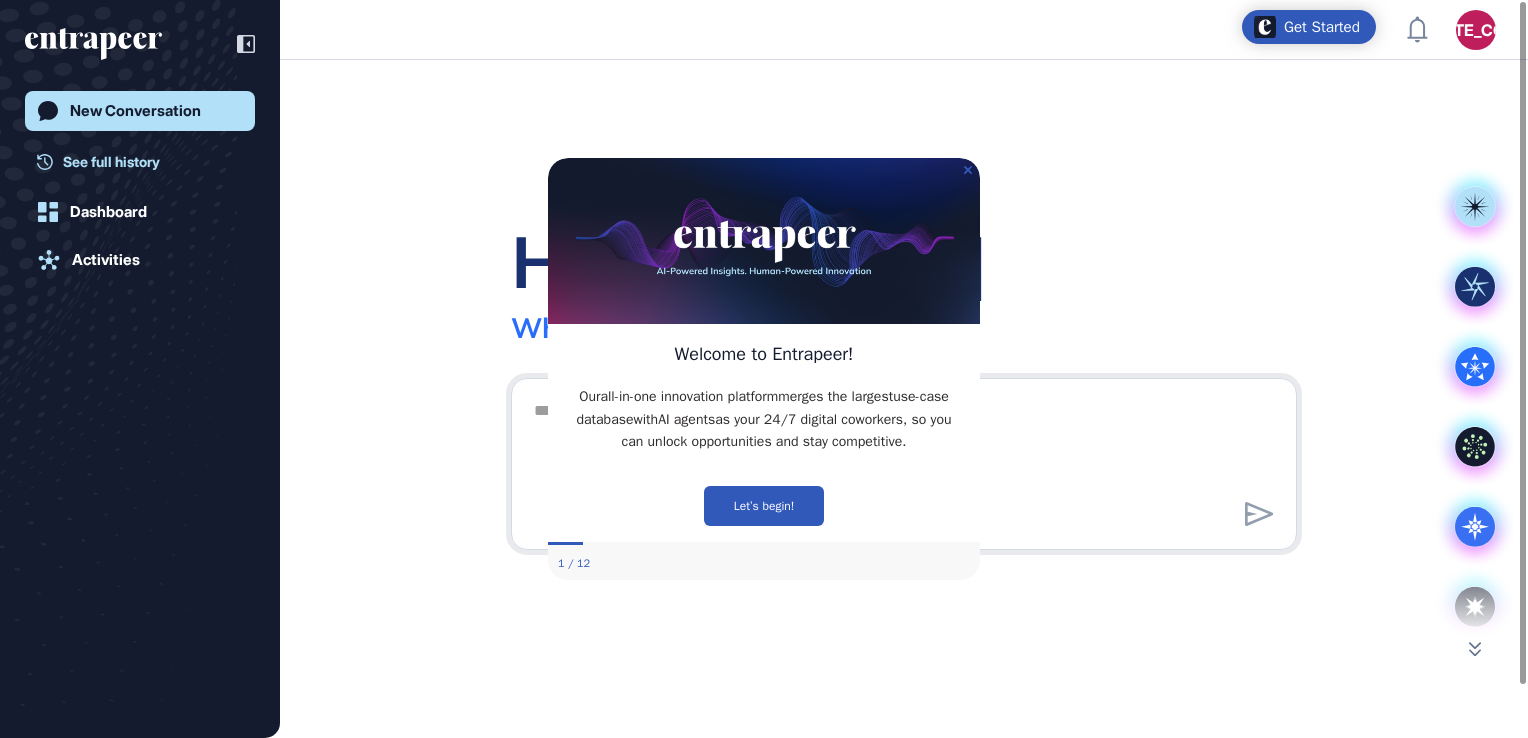 scroll, scrollTop: 0, scrollLeft: 0, axis: both 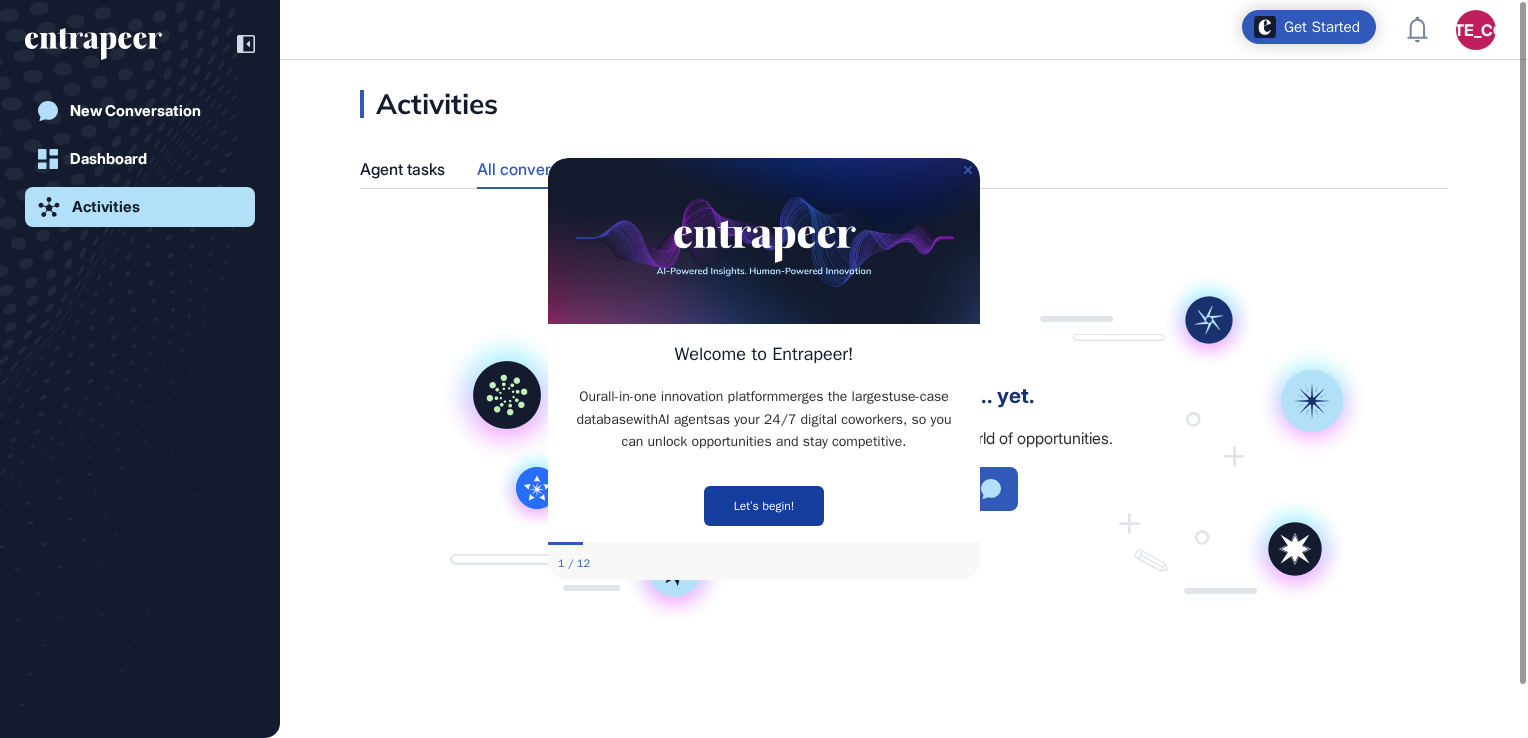 click on "Let’s begin!" at bounding box center [764, 505] 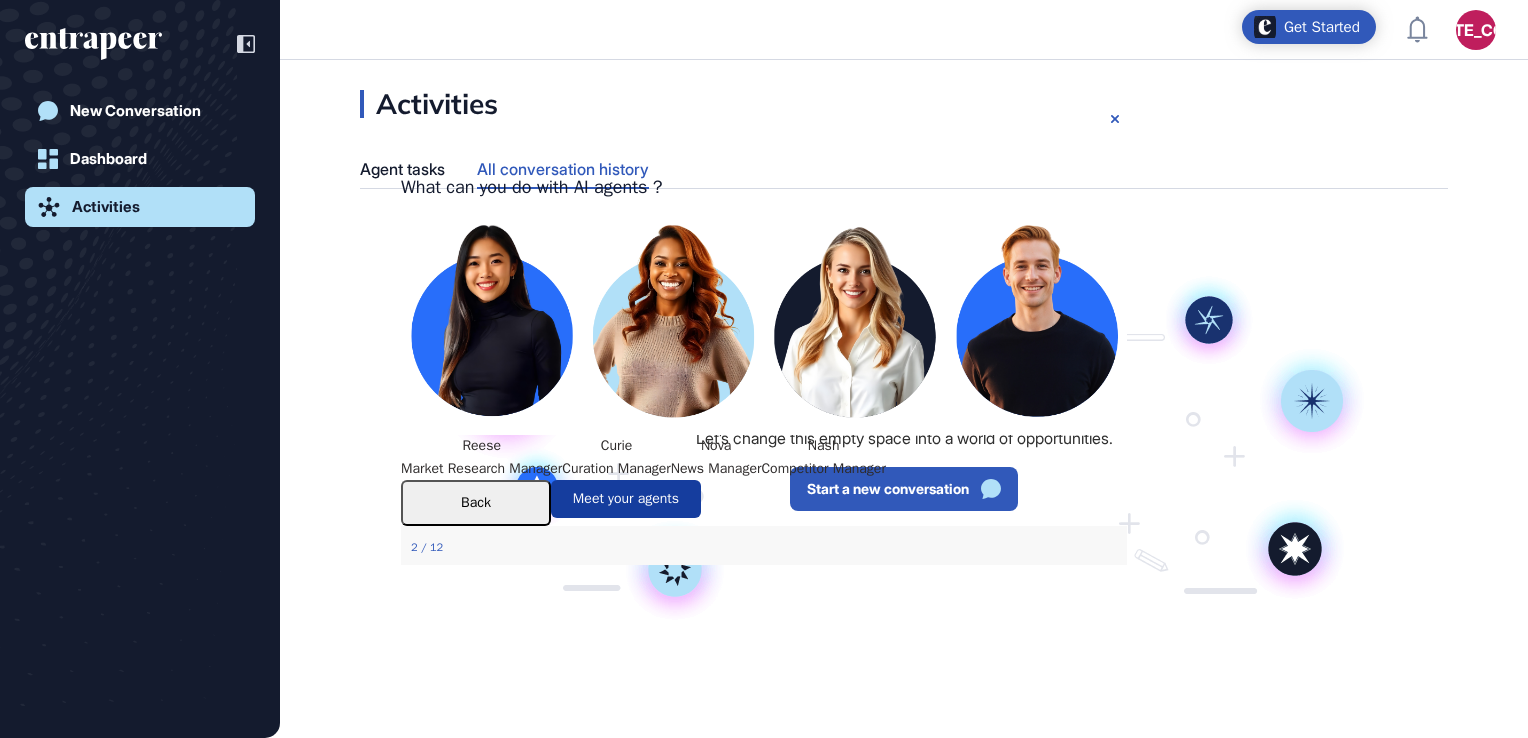 click on "Meet your agents" at bounding box center [626, 499] 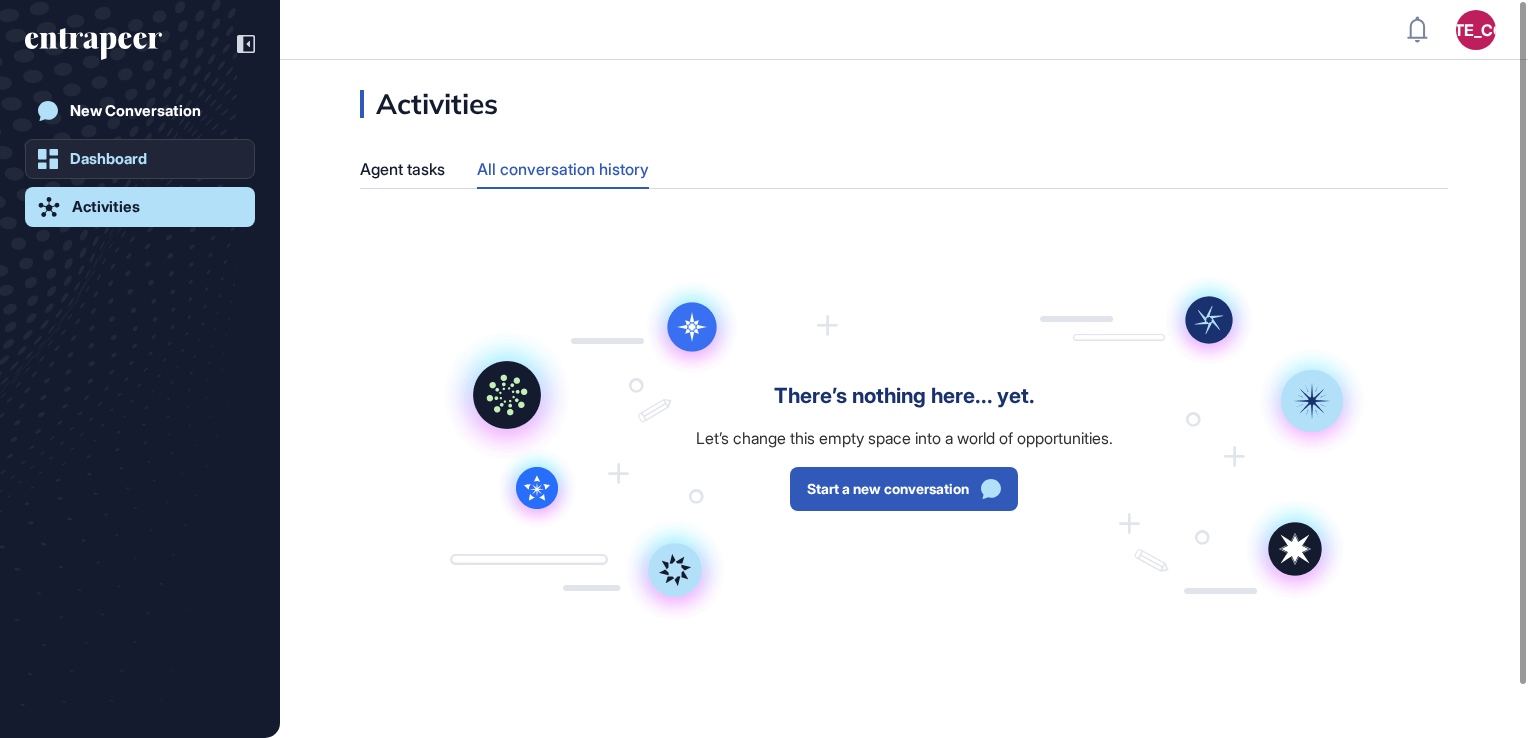 click on "Dashboard" at bounding box center (108, 159) 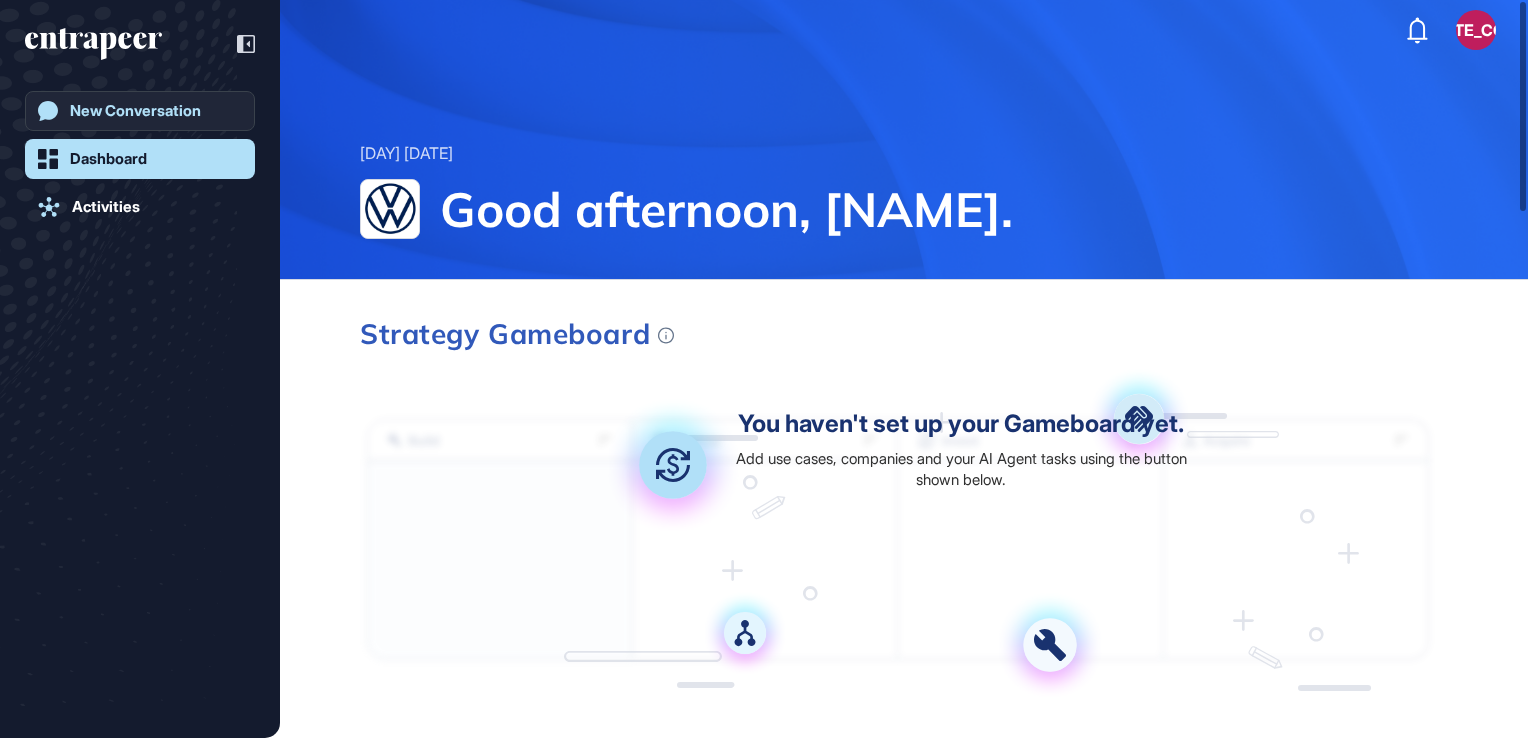 click on "New Conversation" 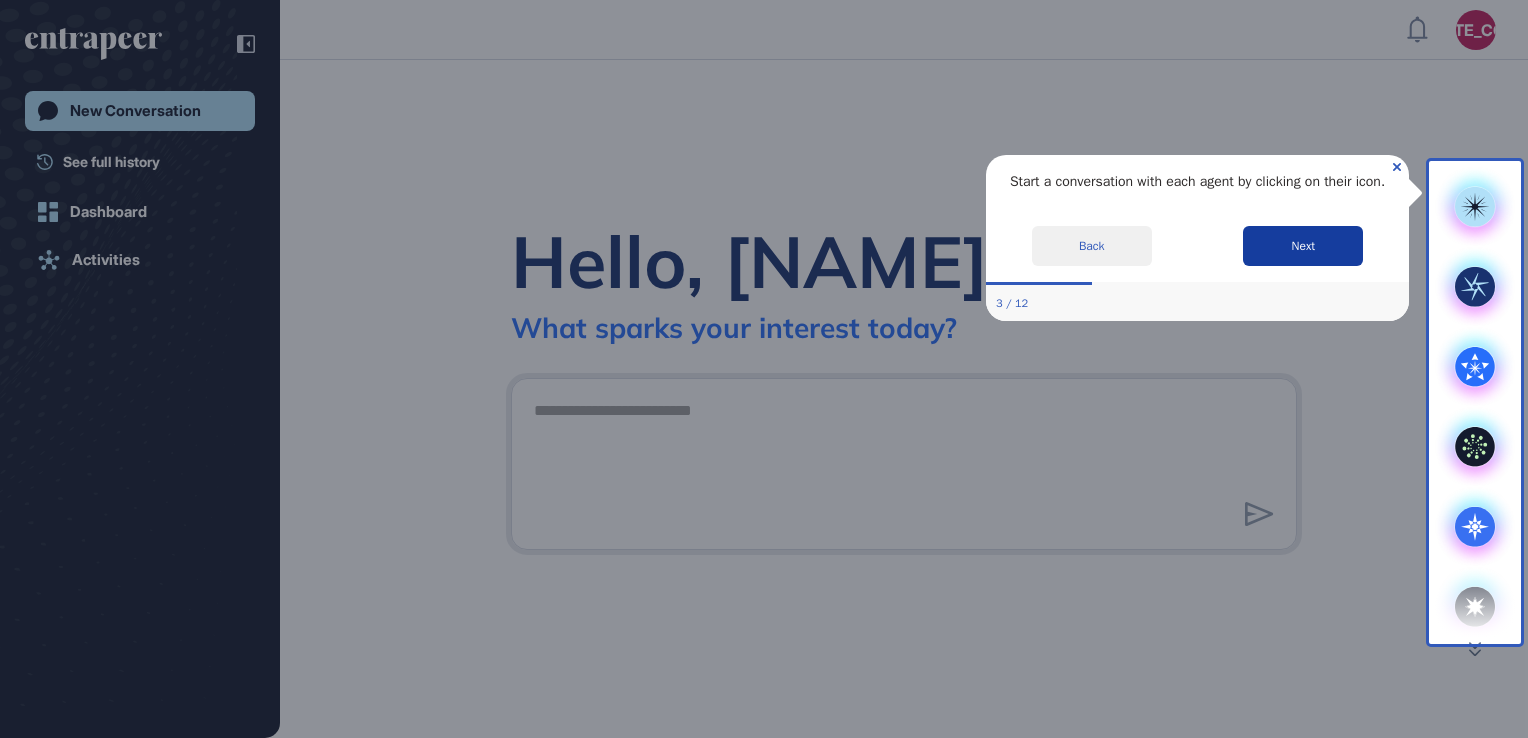 click on "Next" at bounding box center [1303, 245] 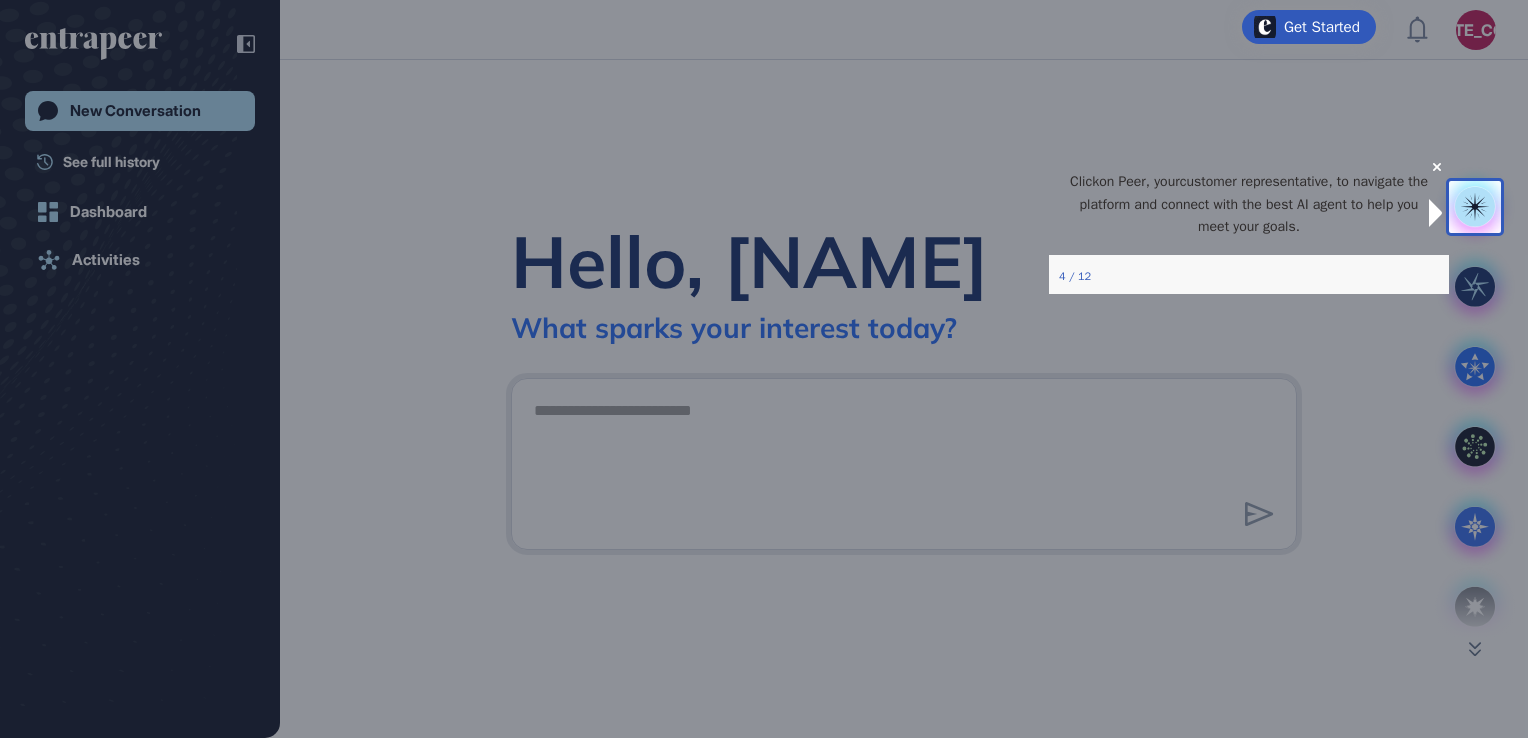 click at bounding box center [1475, 485] 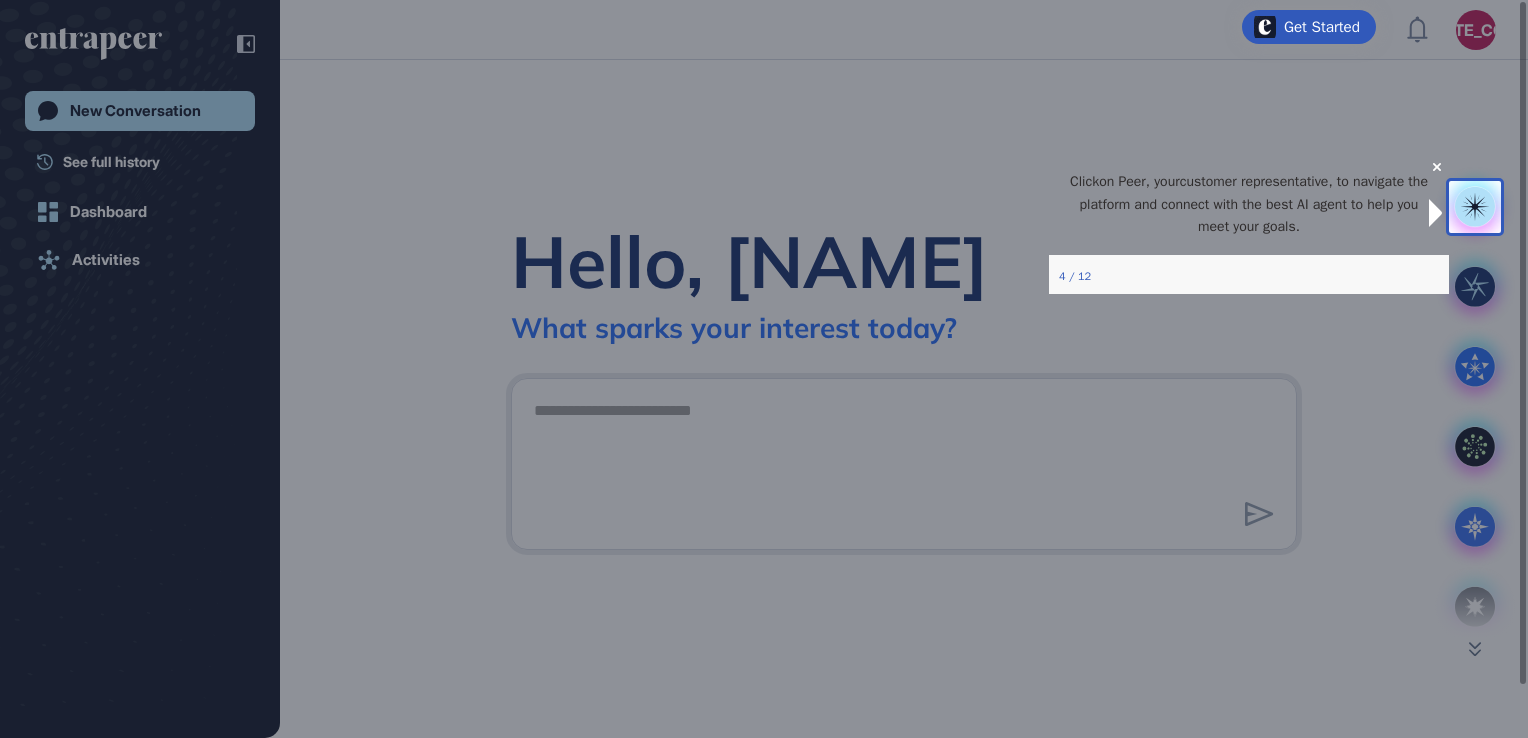 click 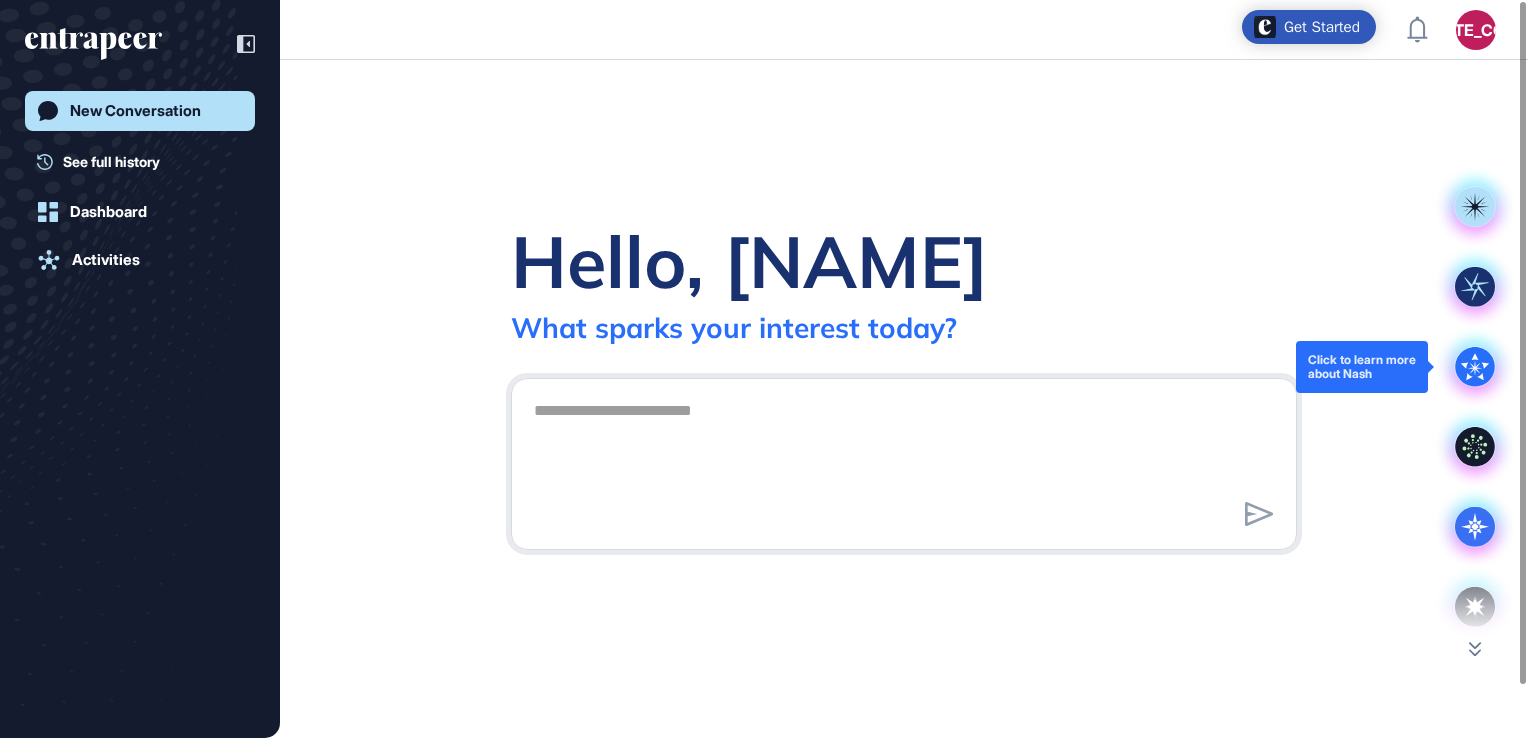 click 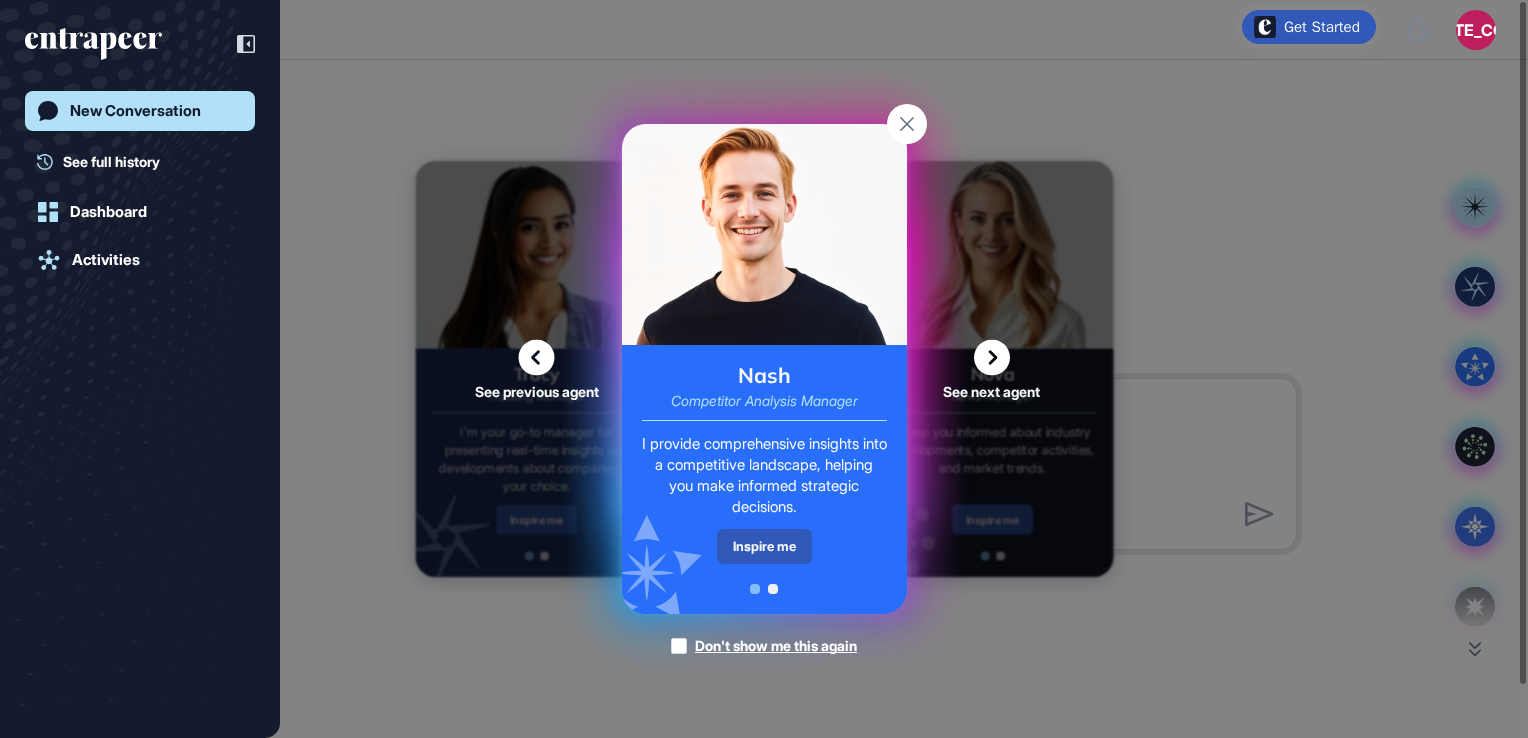 click 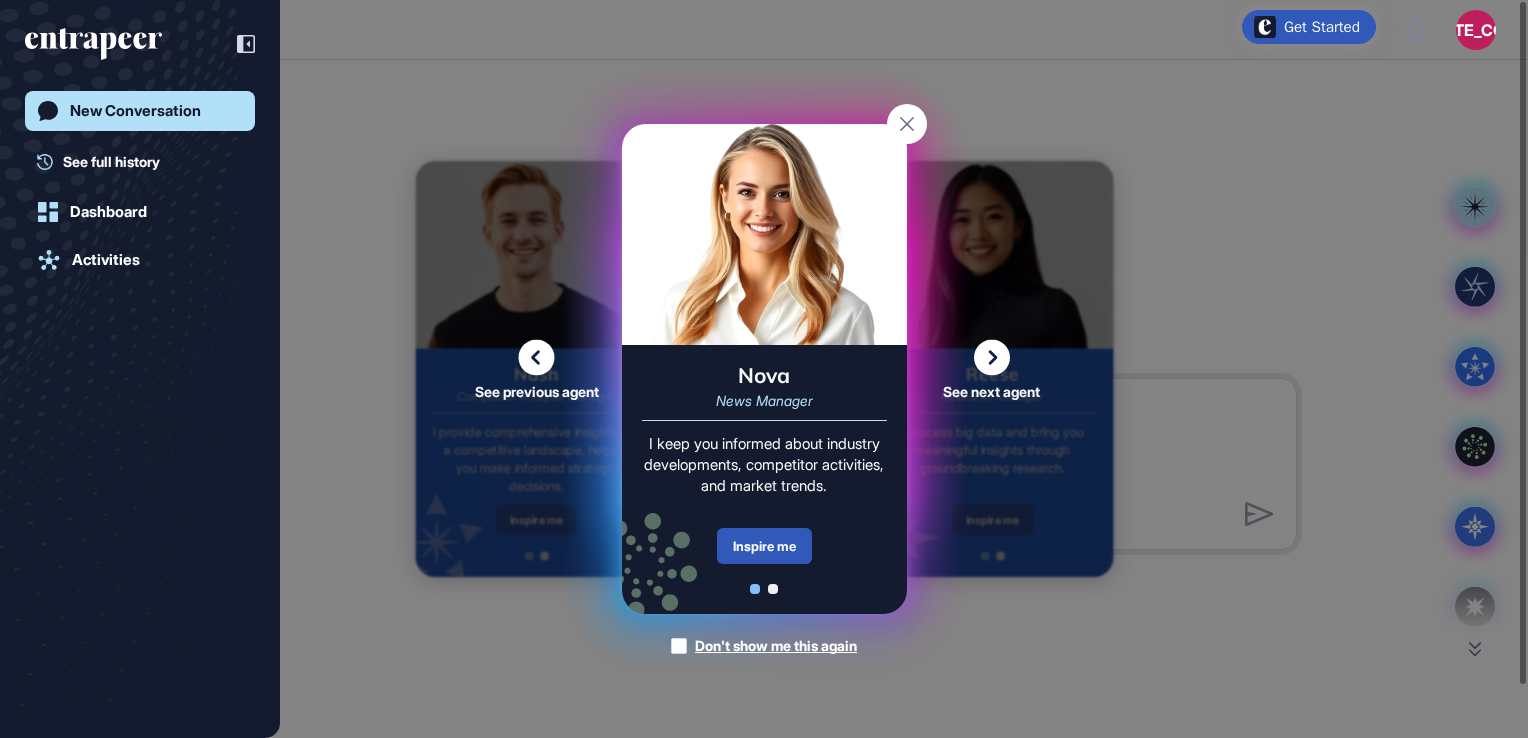 click 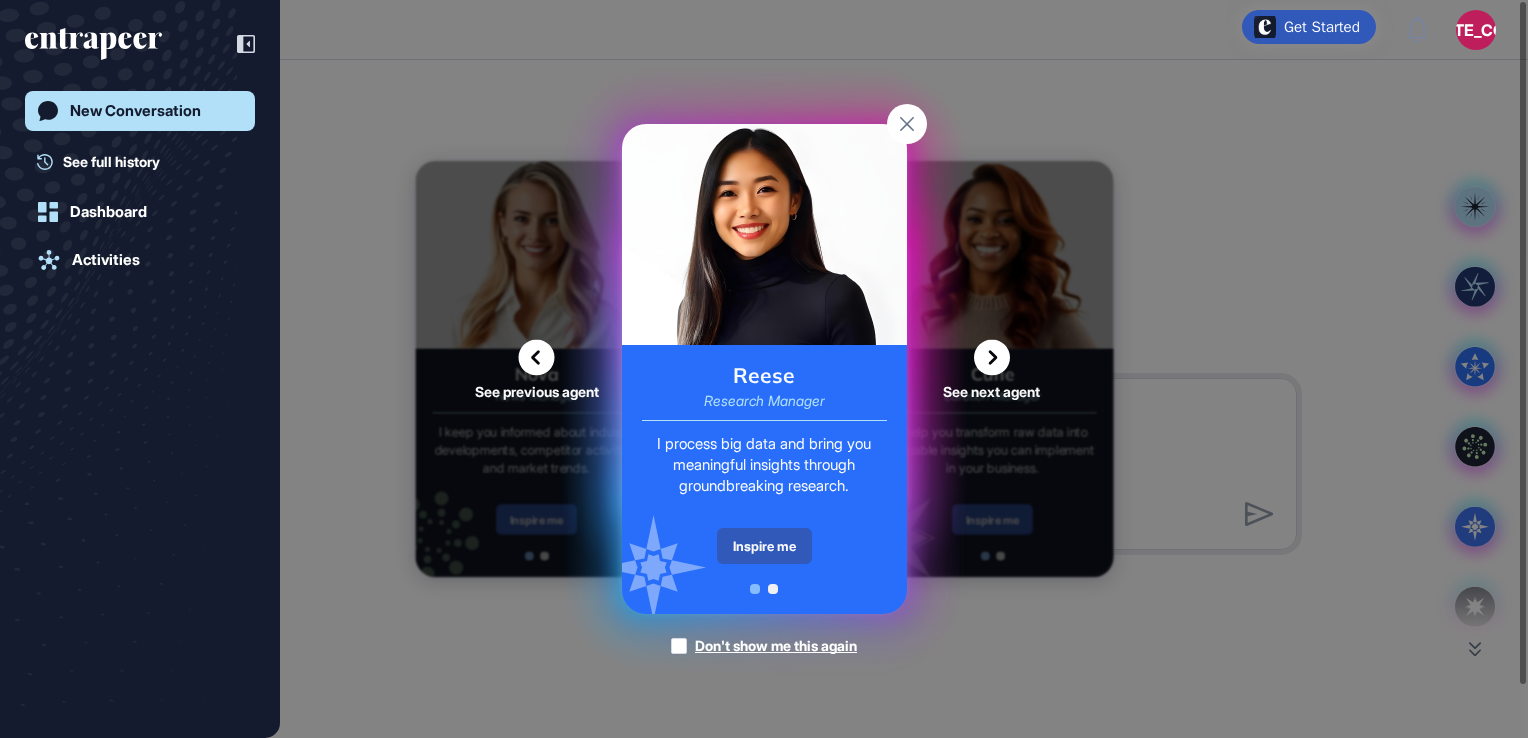 click 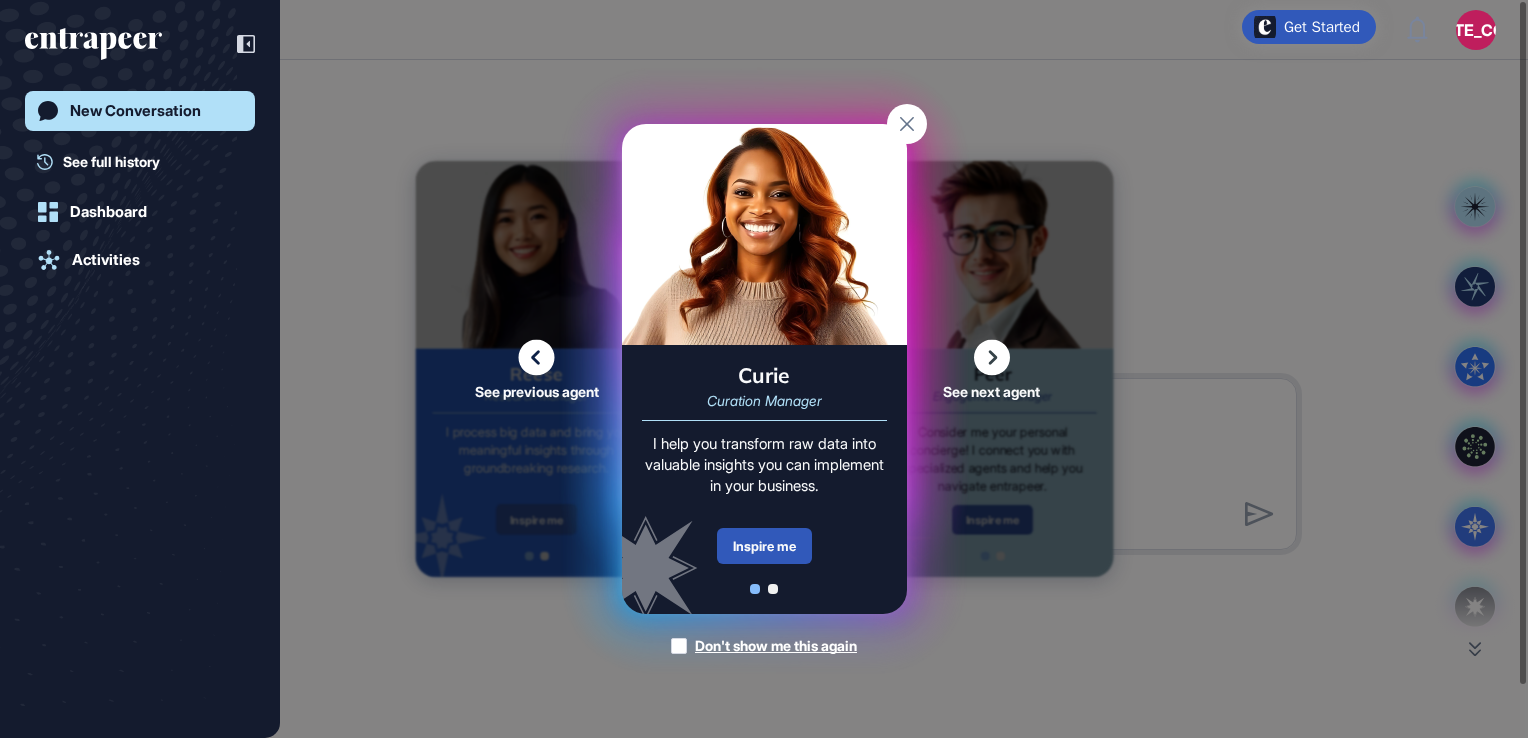 click 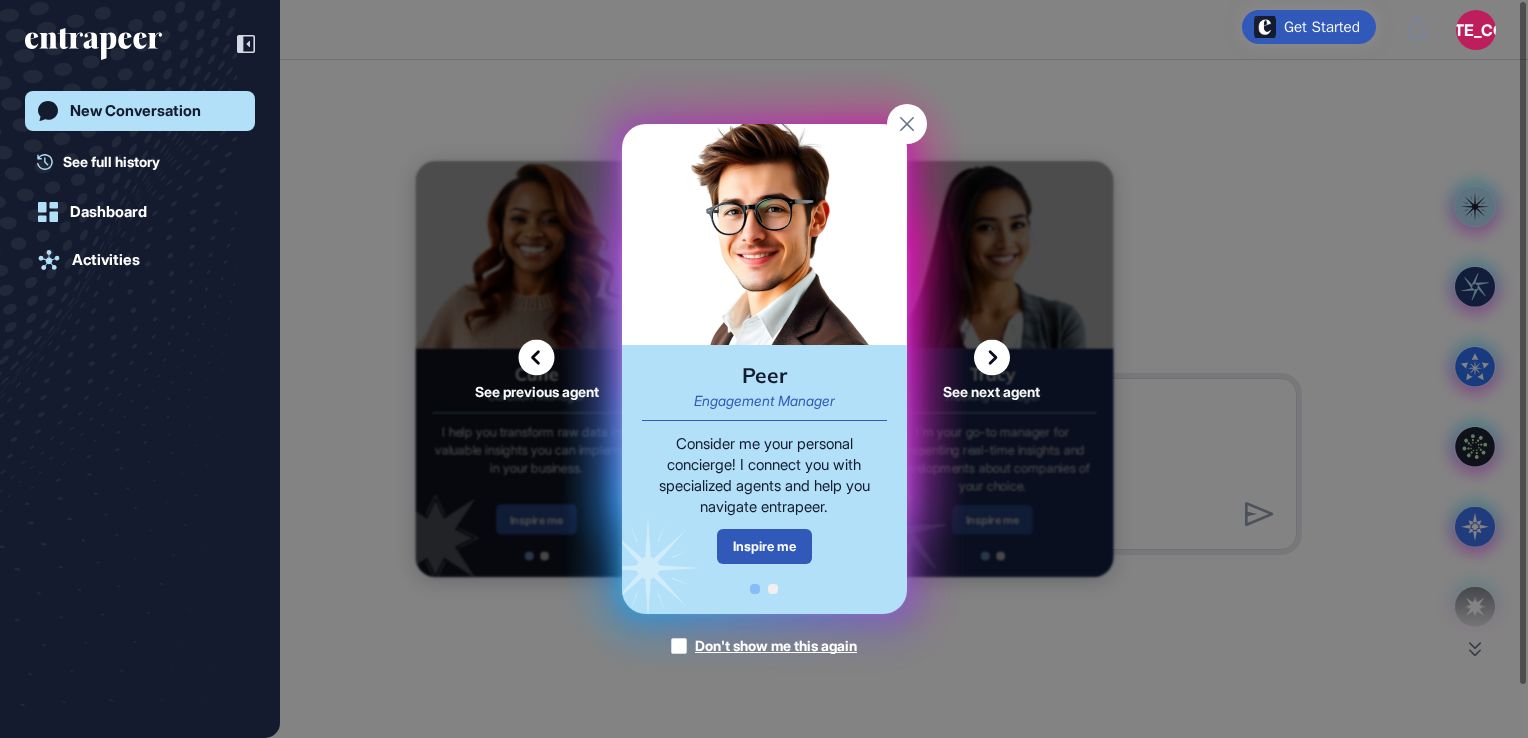 click 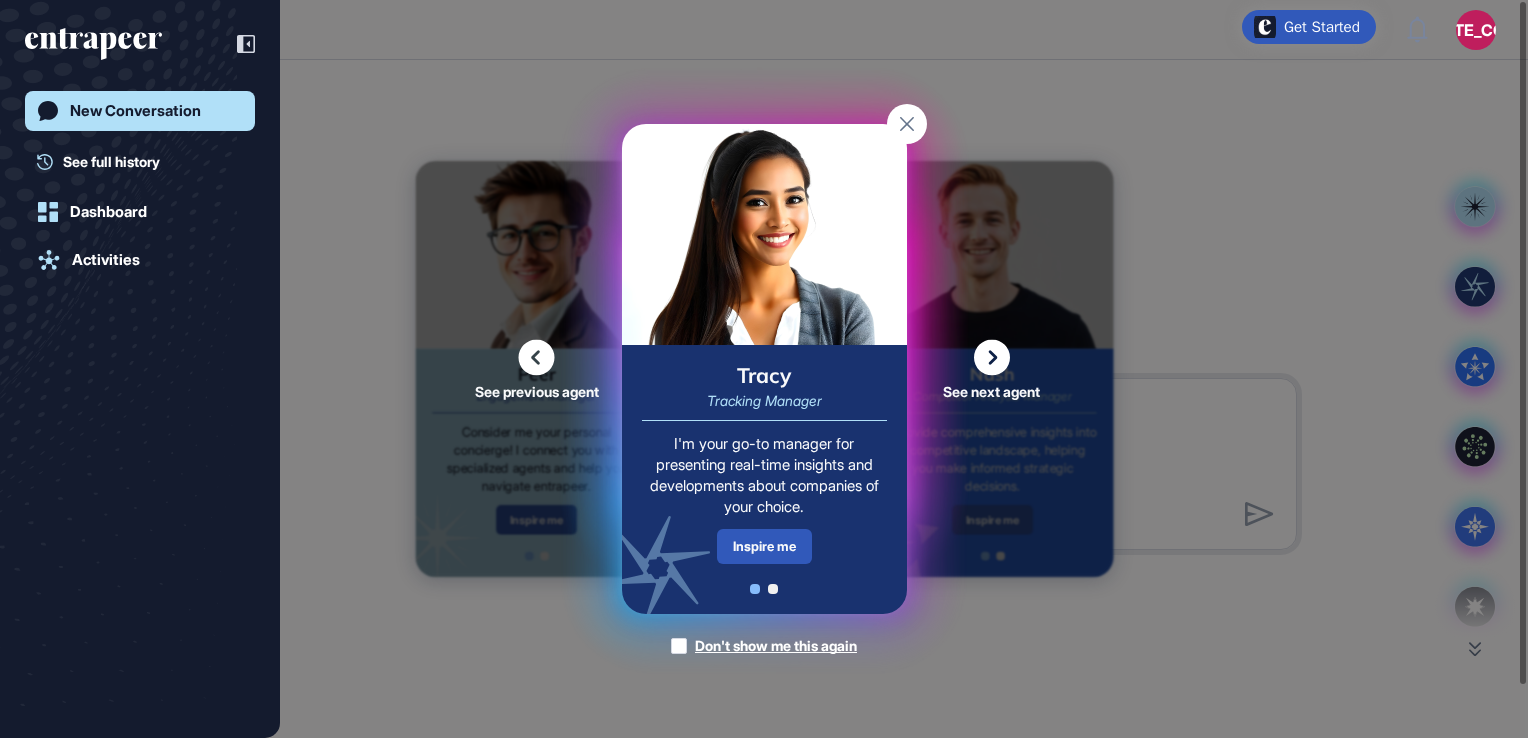 click 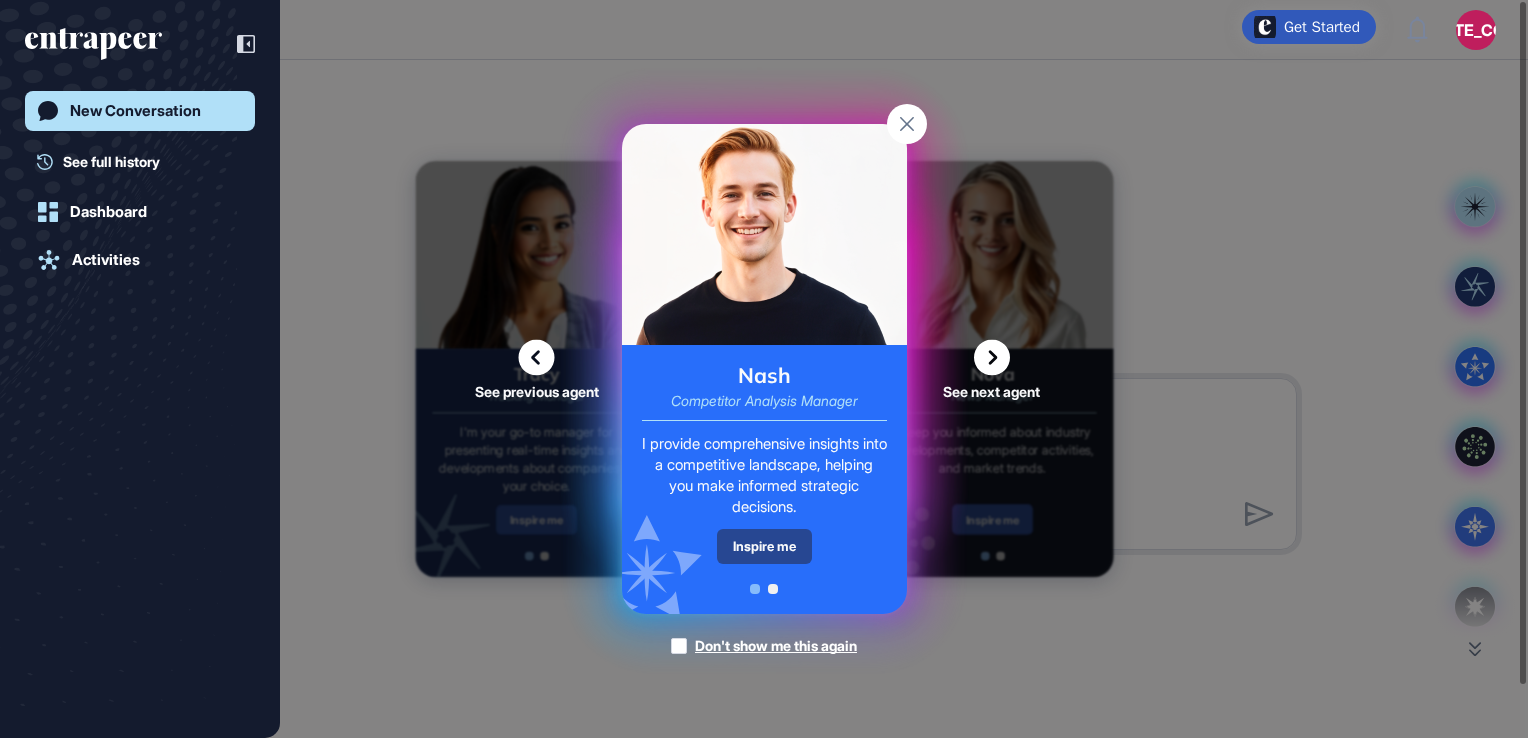 click on "Inspire me" at bounding box center (764, 546) 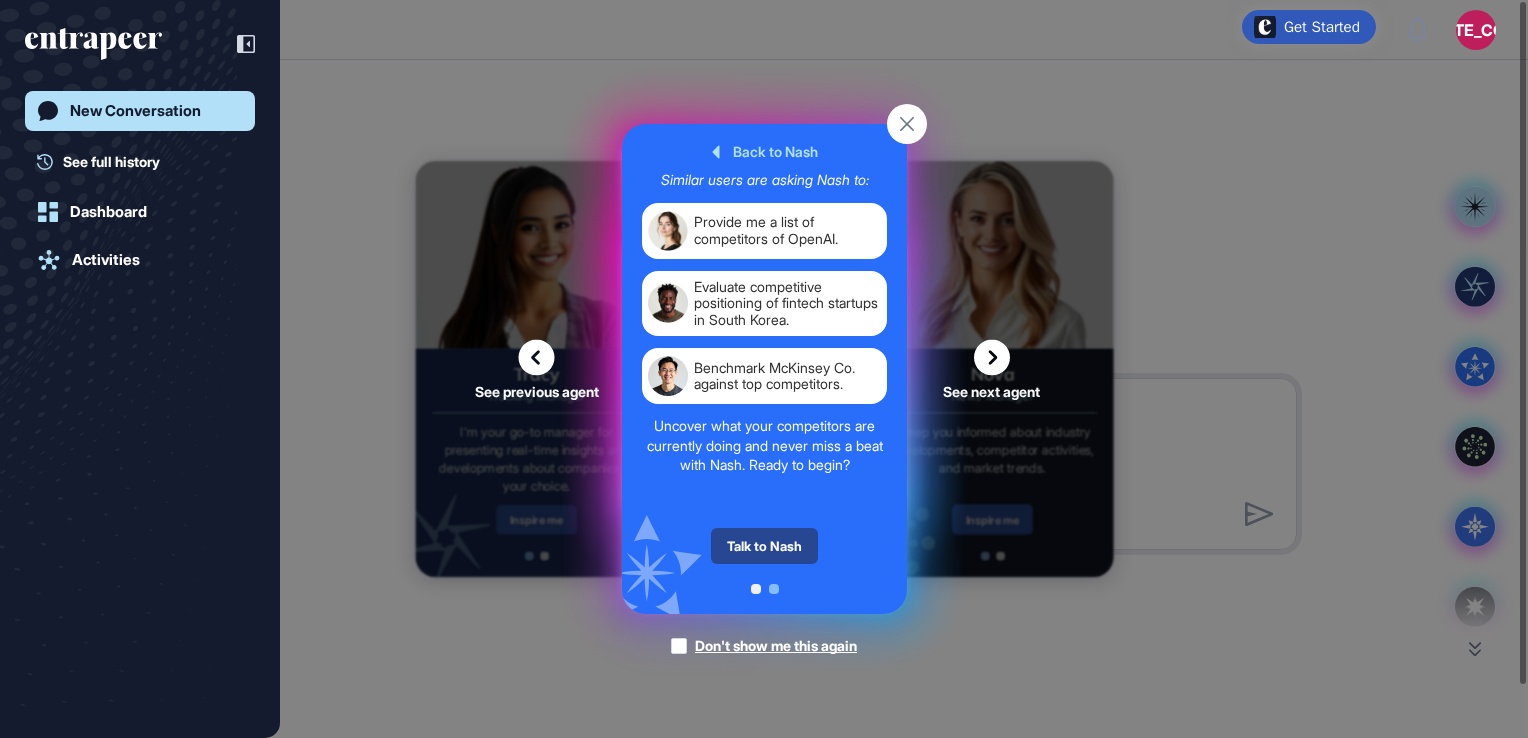 click on "Talk to Nash" at bounding box center (764, 546) 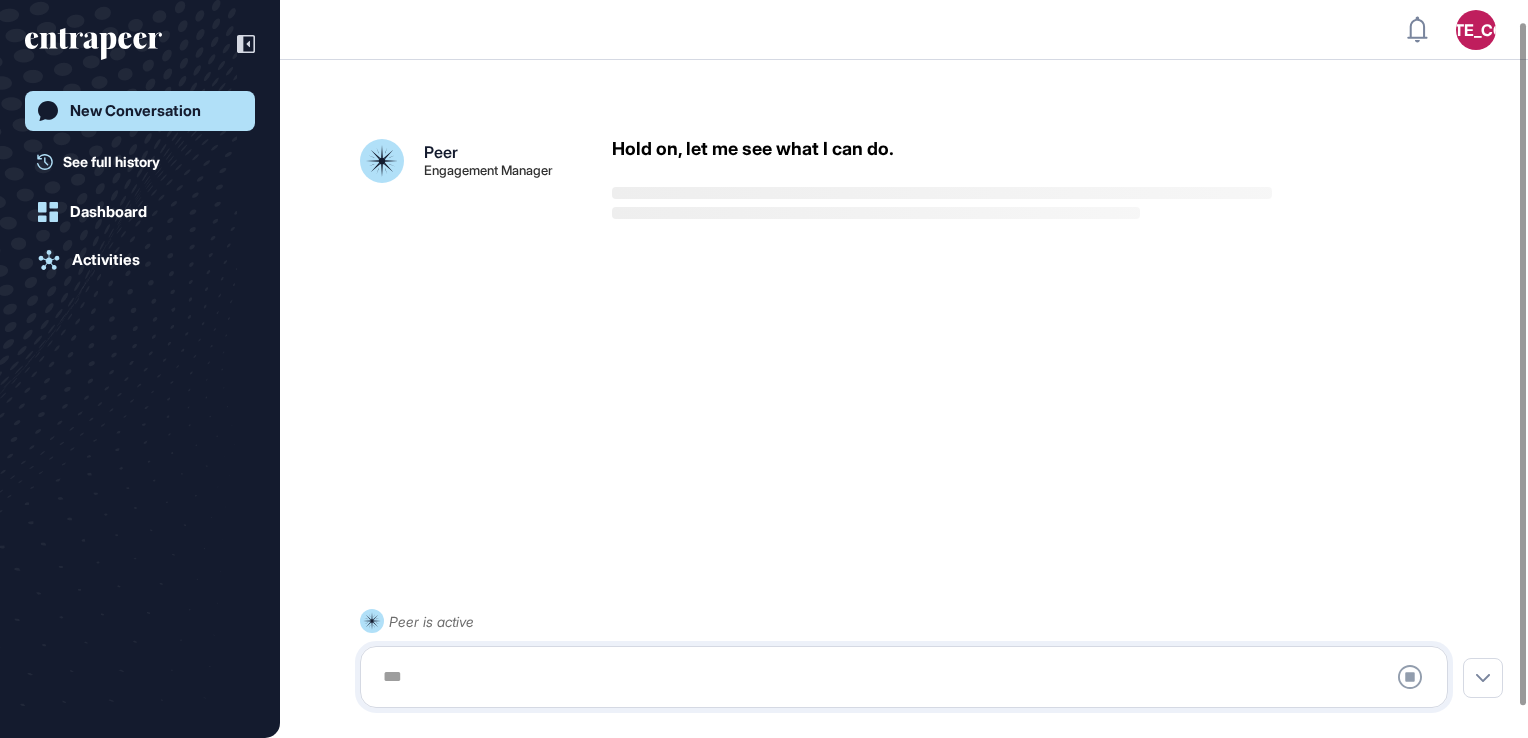 scroll, scrollTop: 56, scrollLeft: 0, axis: vertical 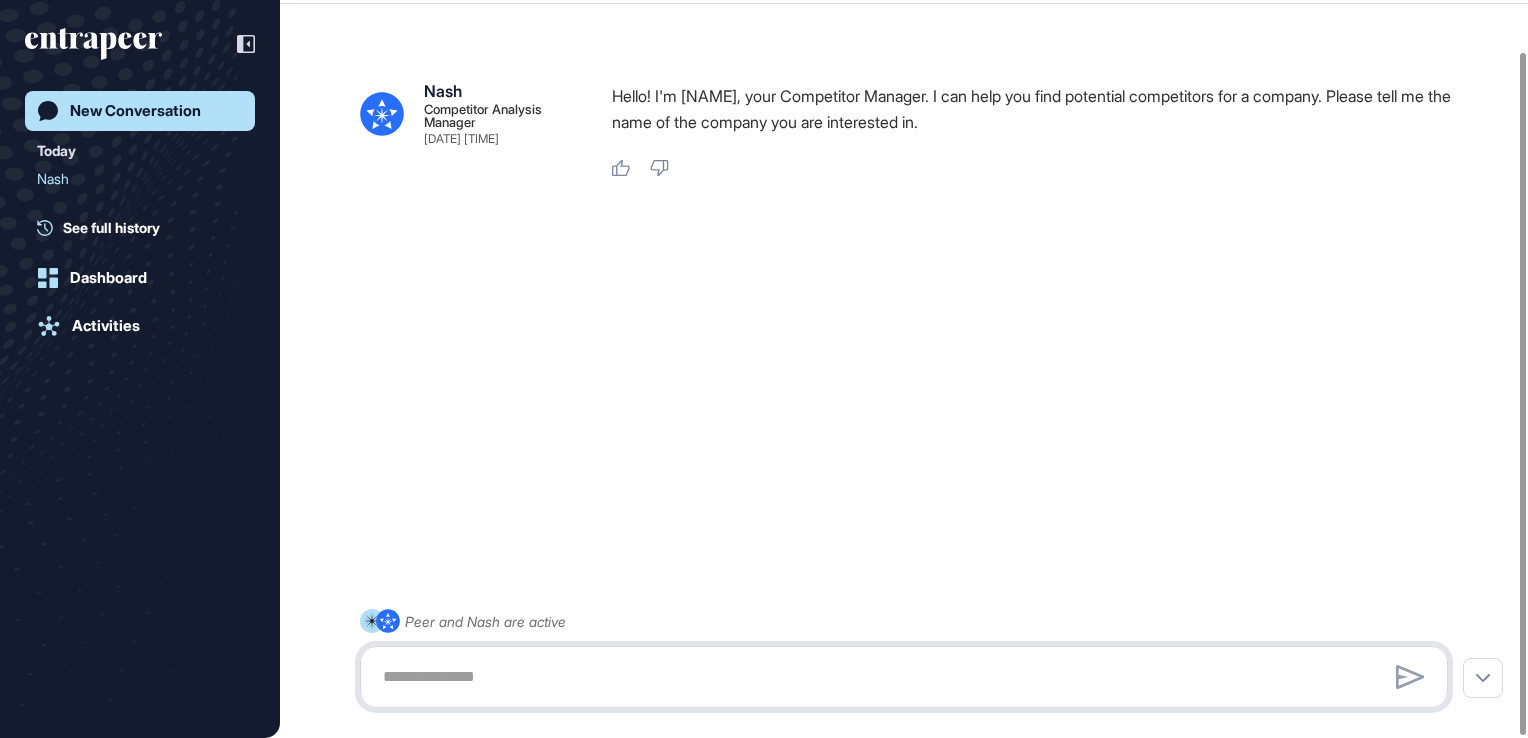 click at bounding box center [904, 677] 